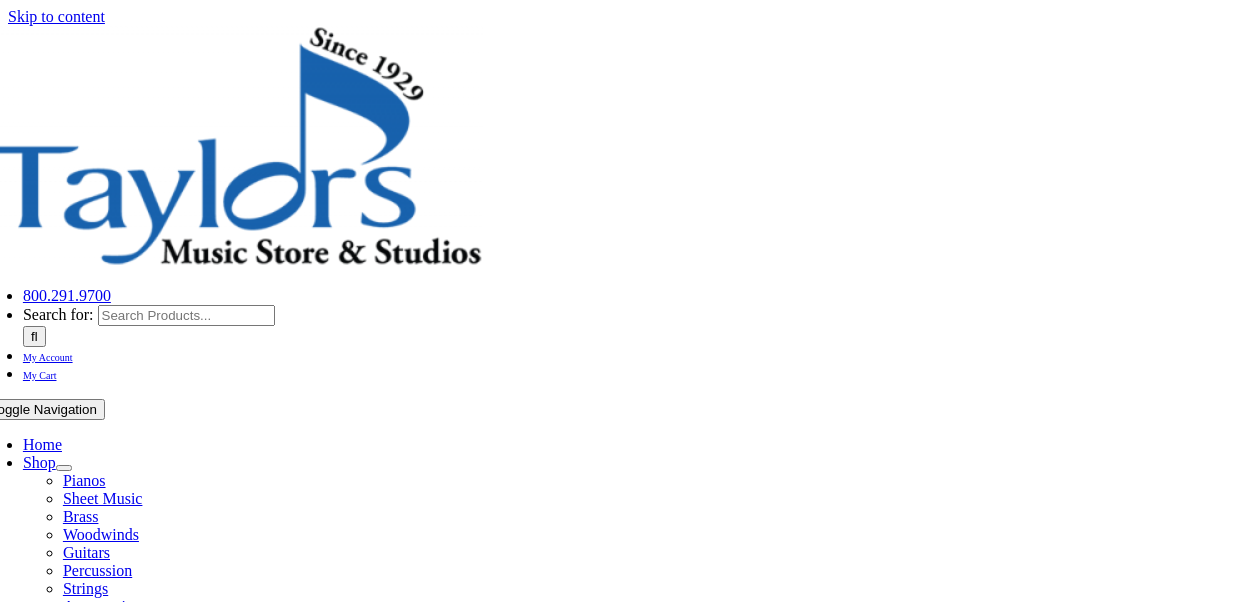 scroll, scrollTop: 0, scrollLeft: 0, axis: both 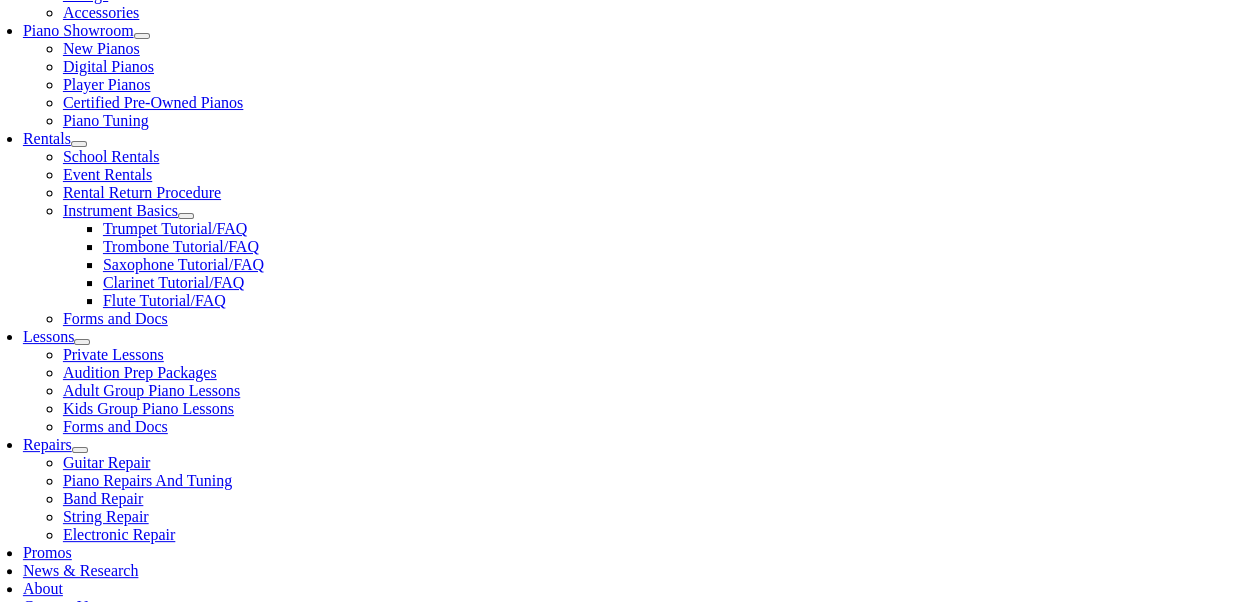 click on "Select Grade..." at bounding box center [282, 1002] 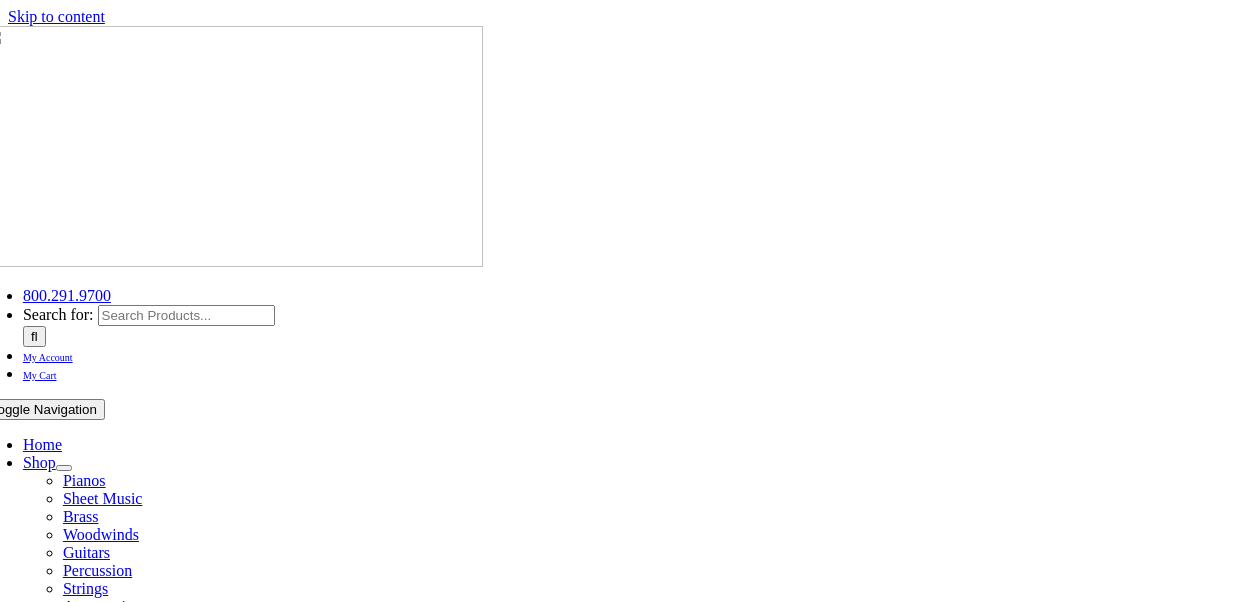 scroll, scrollTop: 0, scrollLeft: 0, axis: both 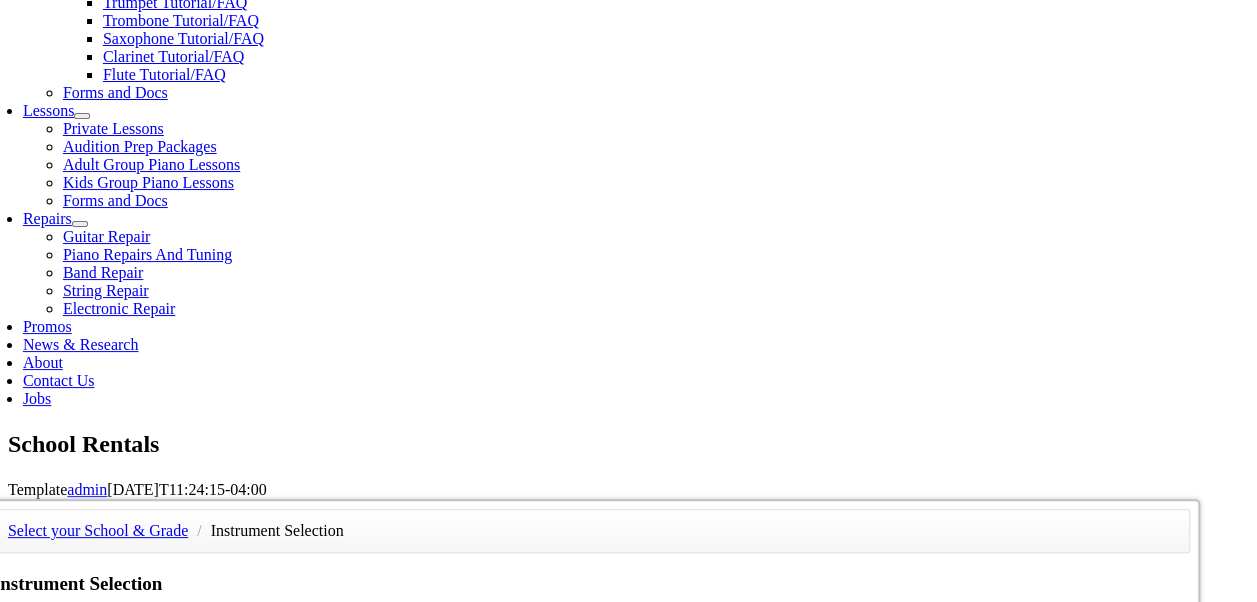click on "$169.76  School Term(best value)* with damage waiver" at bounding box center (968, 1012) 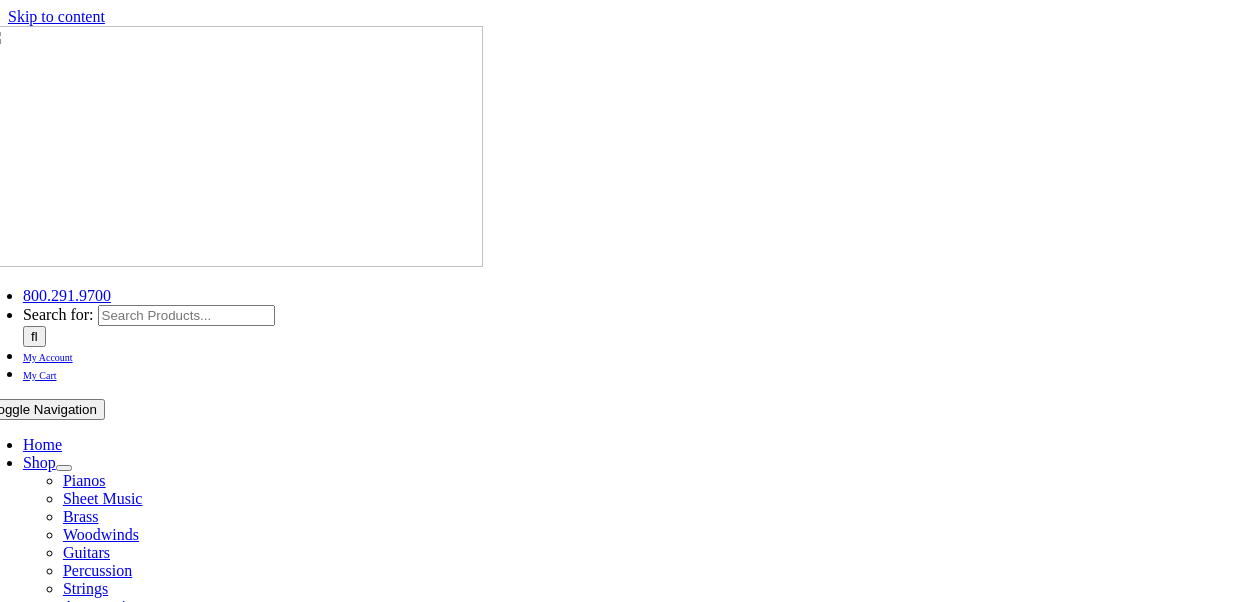 scroll, scrollTop: 0, scrollLeft: 0, axis: both 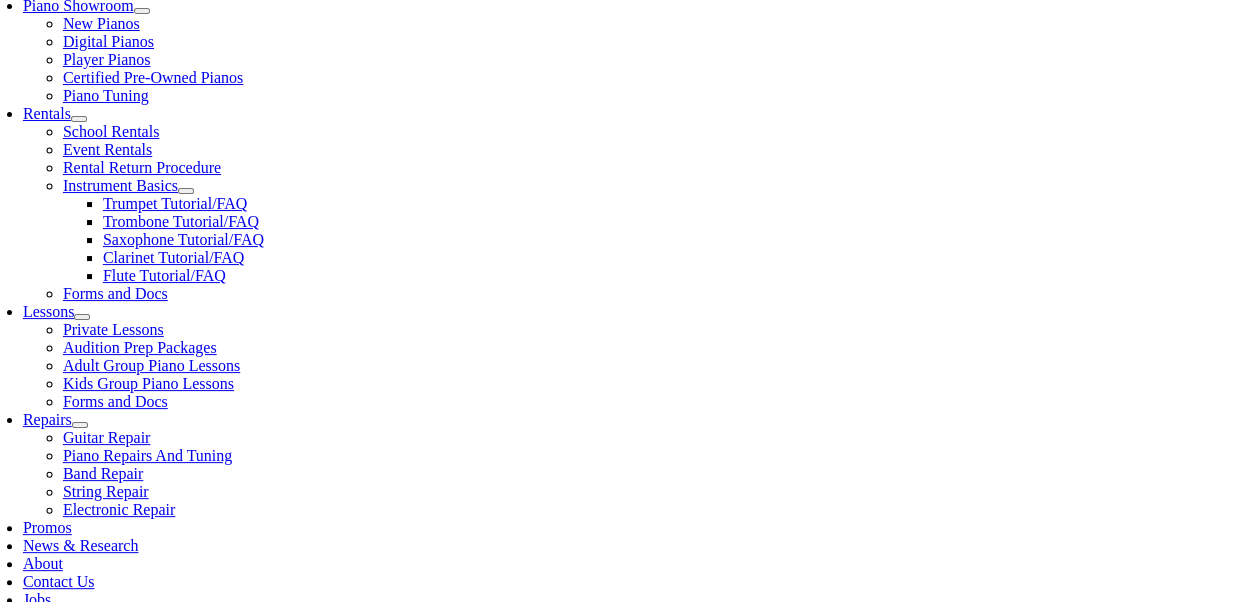 click at bounding box center [3, 920] 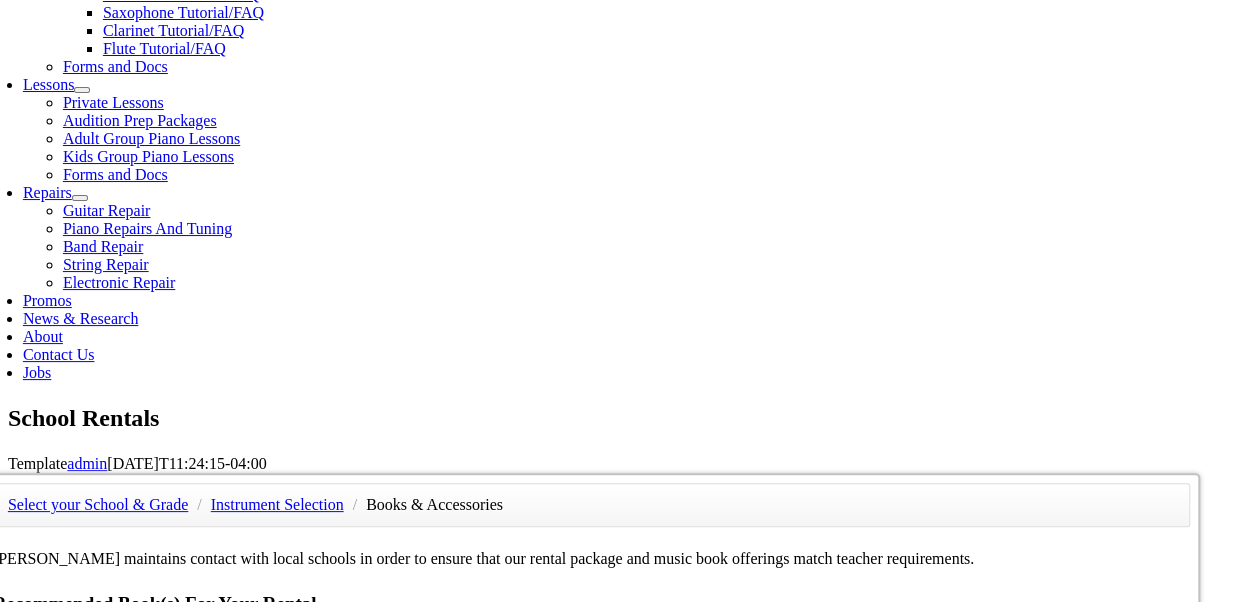 scroll, scrollTop: 851, scrollLeft: 0, axis: vertical 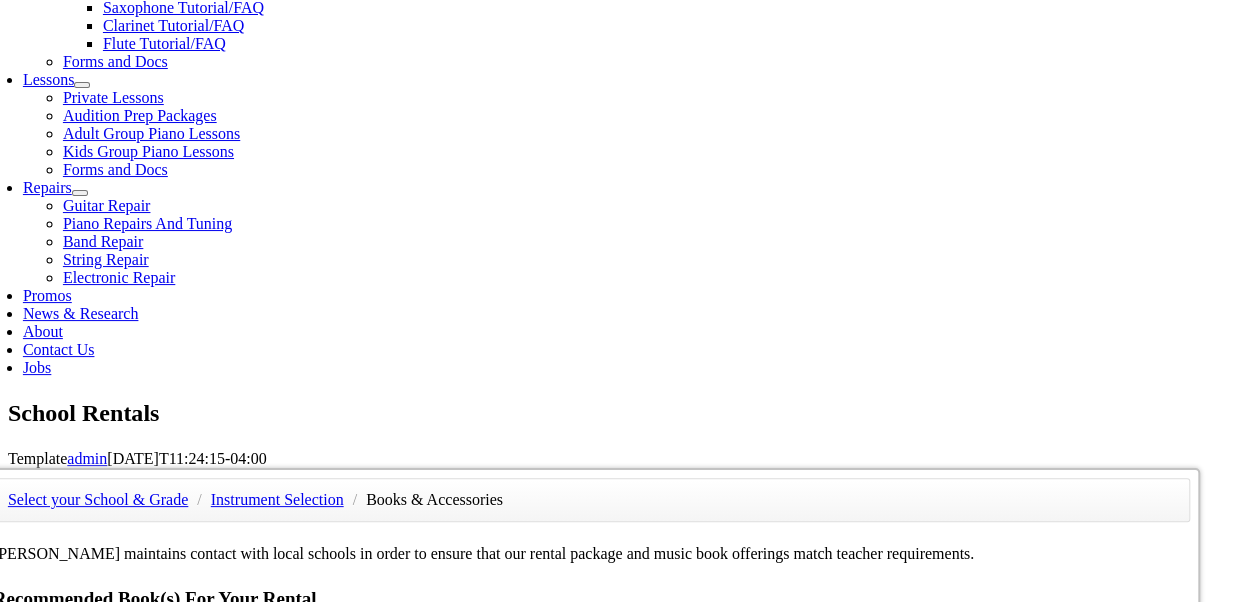 click on "Continue >>" at bounding box center (157, 1164) 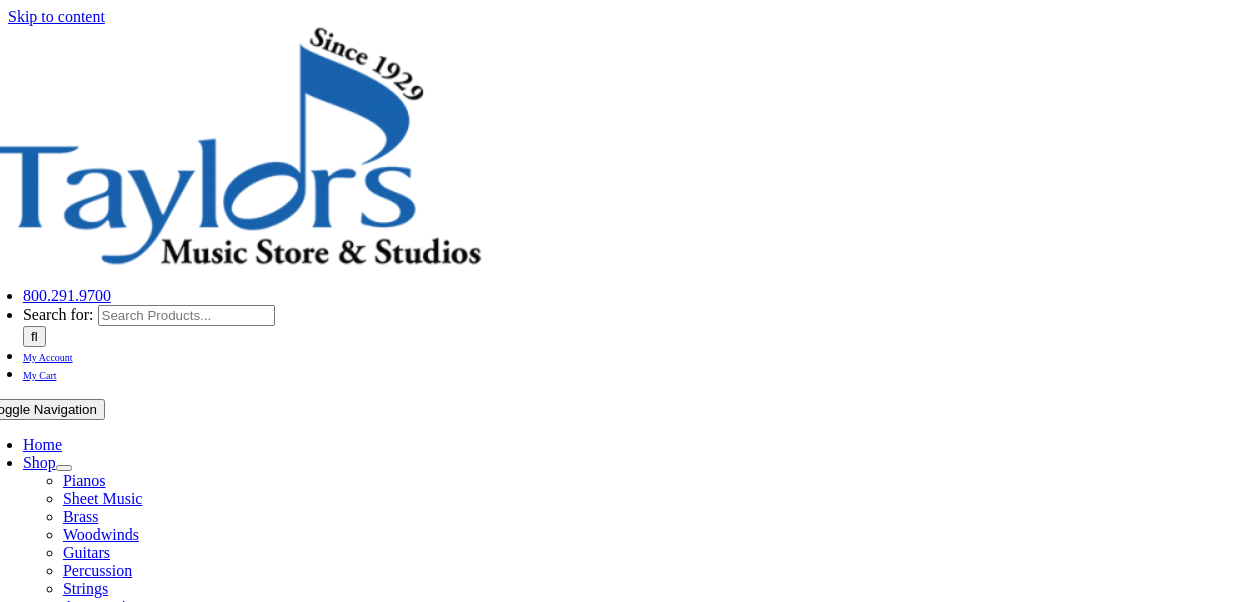 scroll, scrollTop: 0, scrollLeft: 0, axis: both 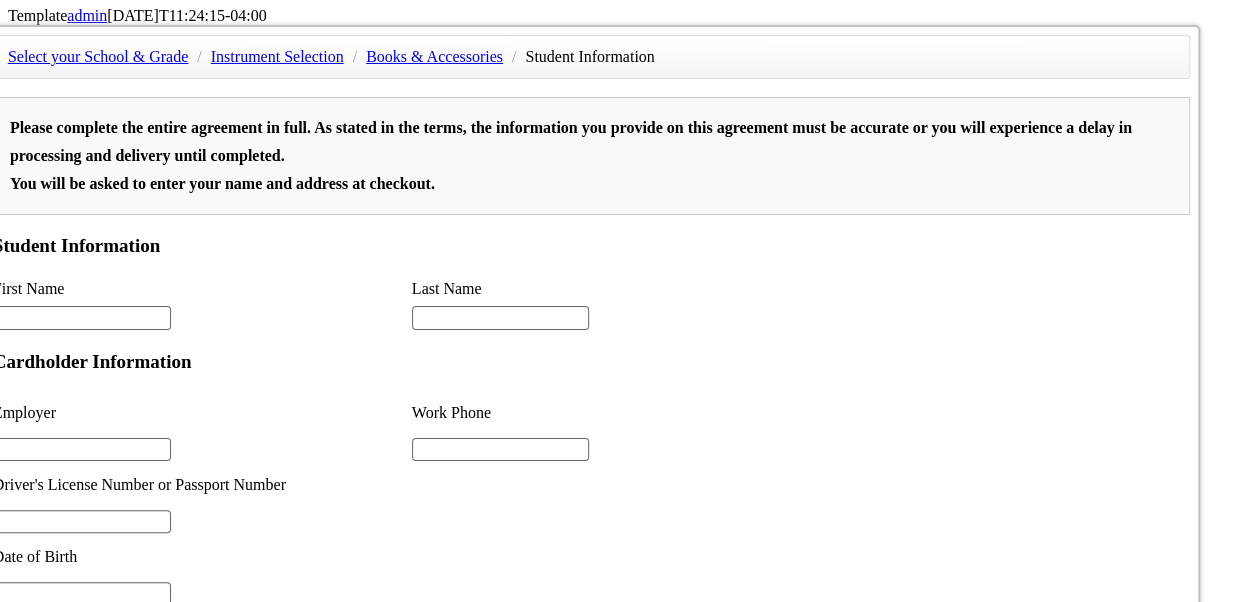 type on "1" 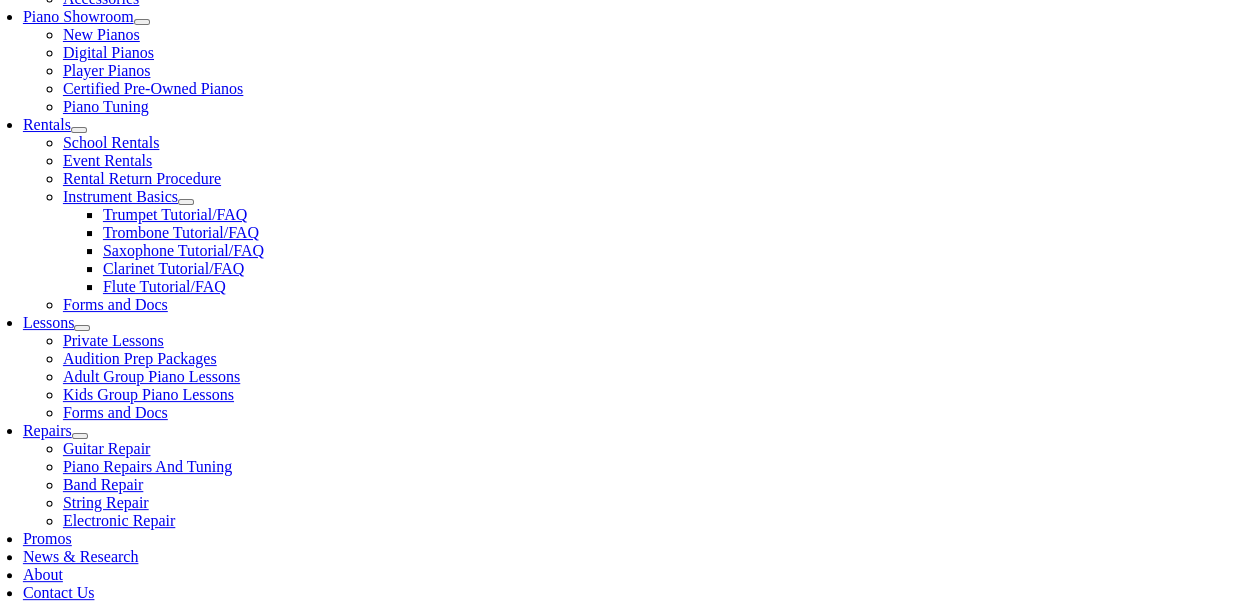 scroll, scrollTop: 603, scrollLeft: 0, axis: vertical 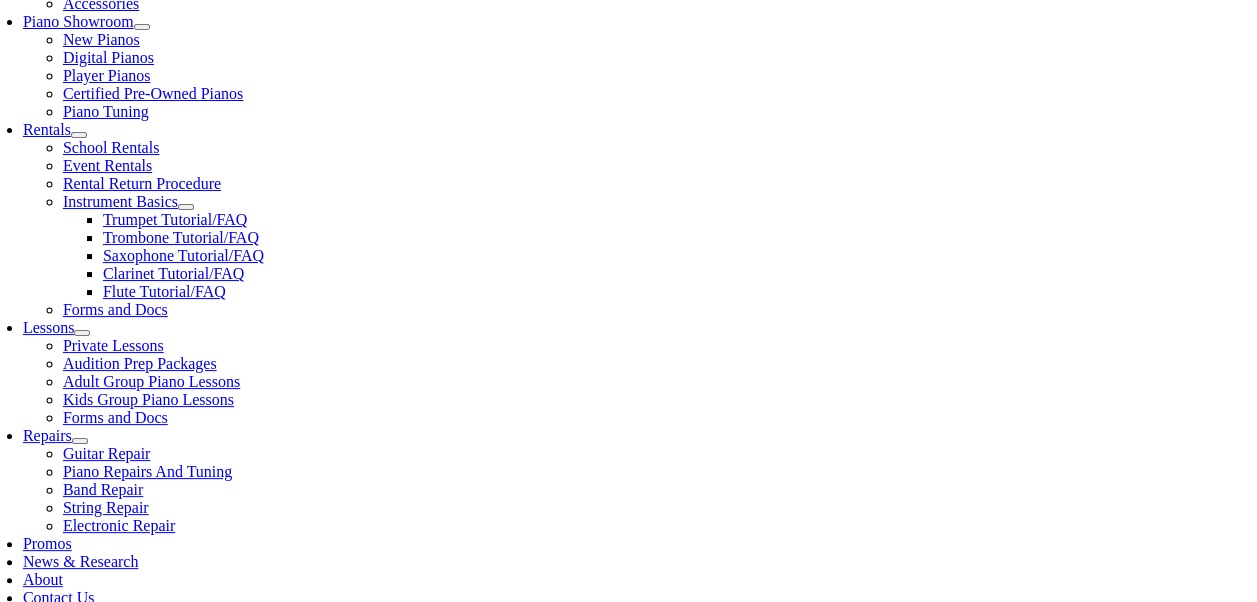 click at bounding box center [82, 1009] 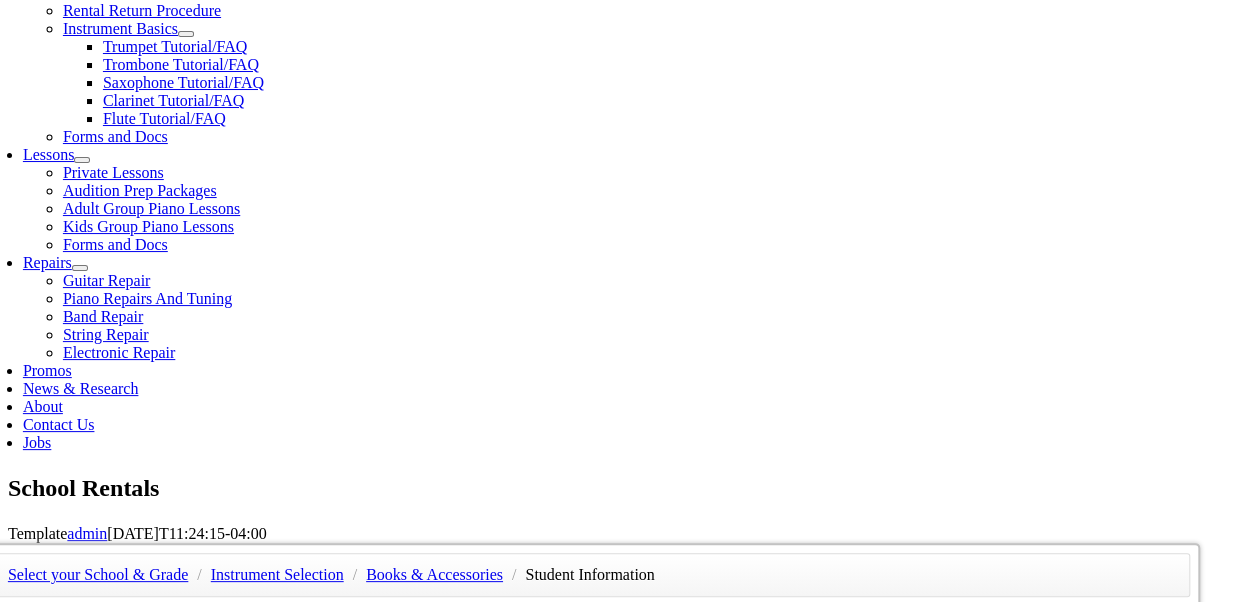 scroll, scrollTop: 784, scrollLeft: 0, axis: vertical 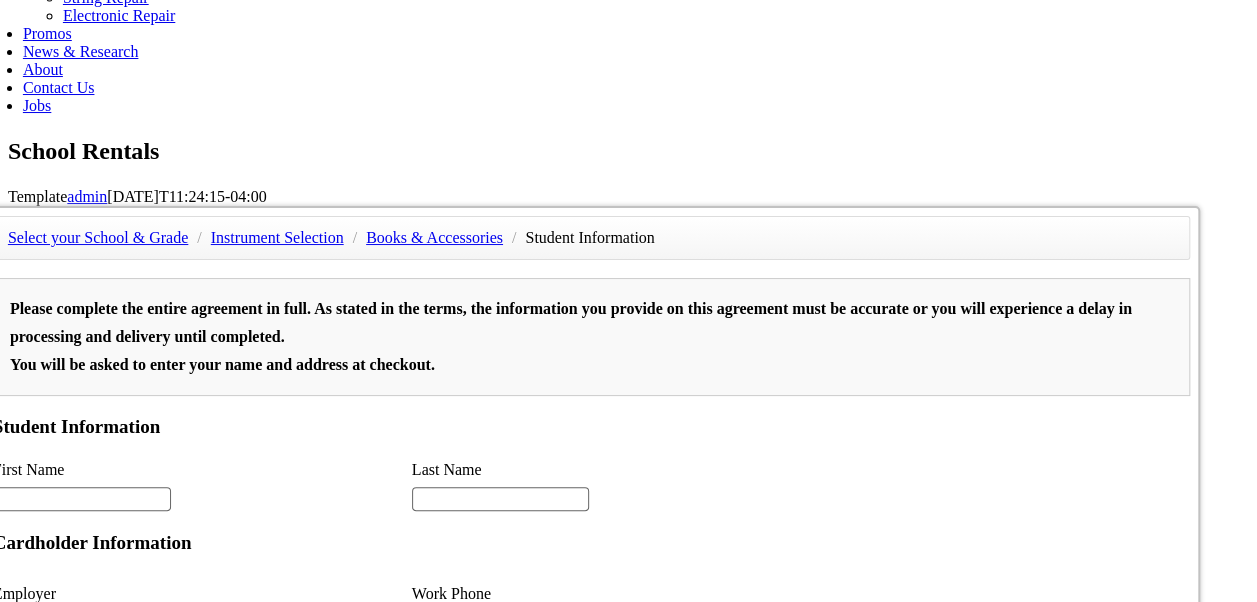 type on "2" 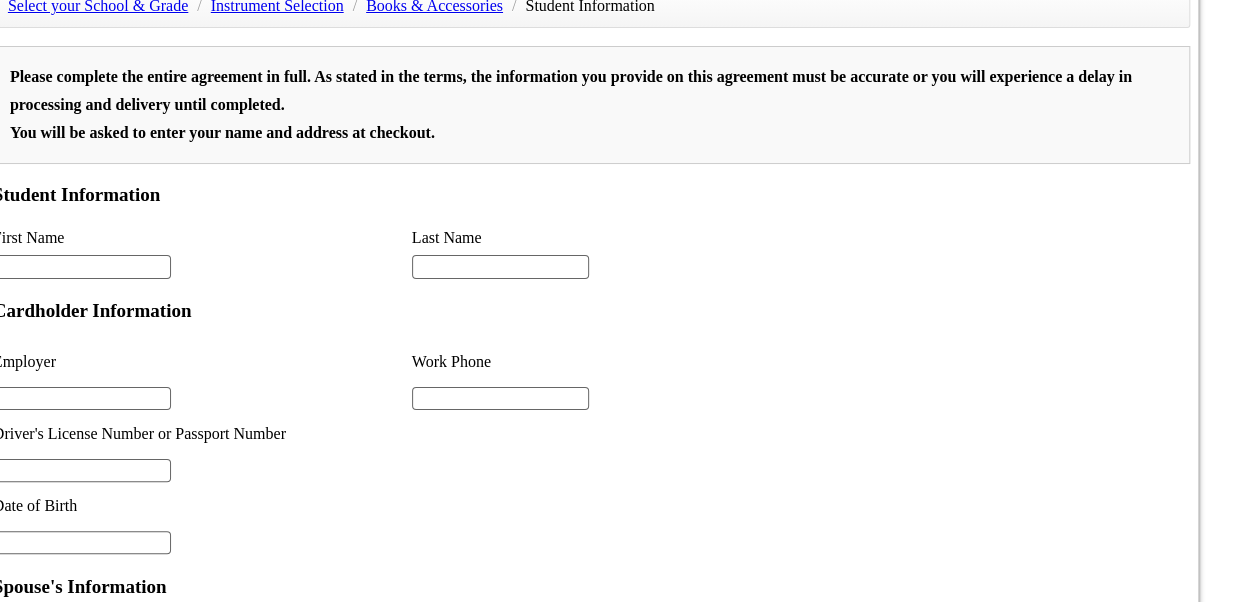 scroll, scrollTop: 1359, scrollLeft: 0, axis: vertical 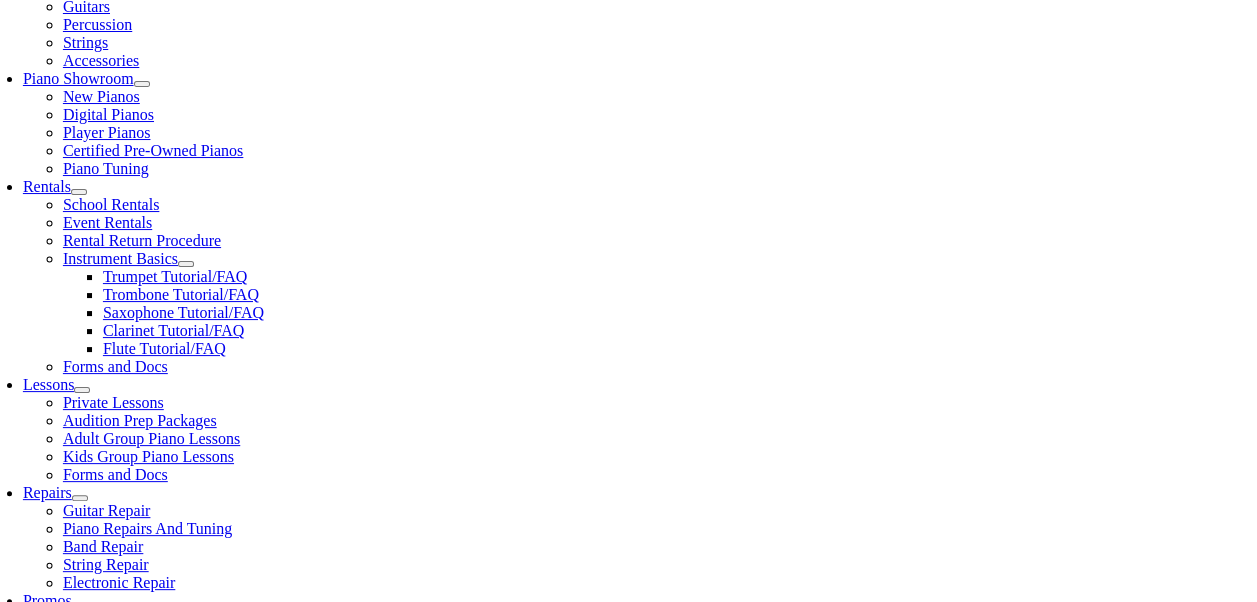 click at bounding box center [82, 1066] 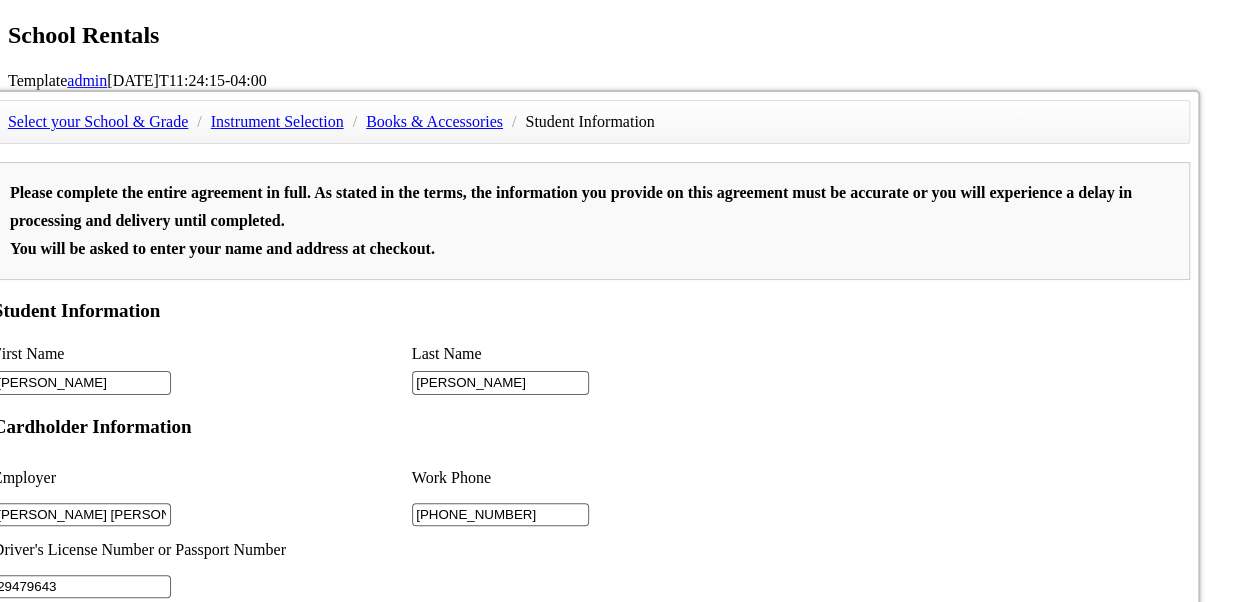 scroll, scrollTop: 1232, scrollLeft: 0, axis: vertical 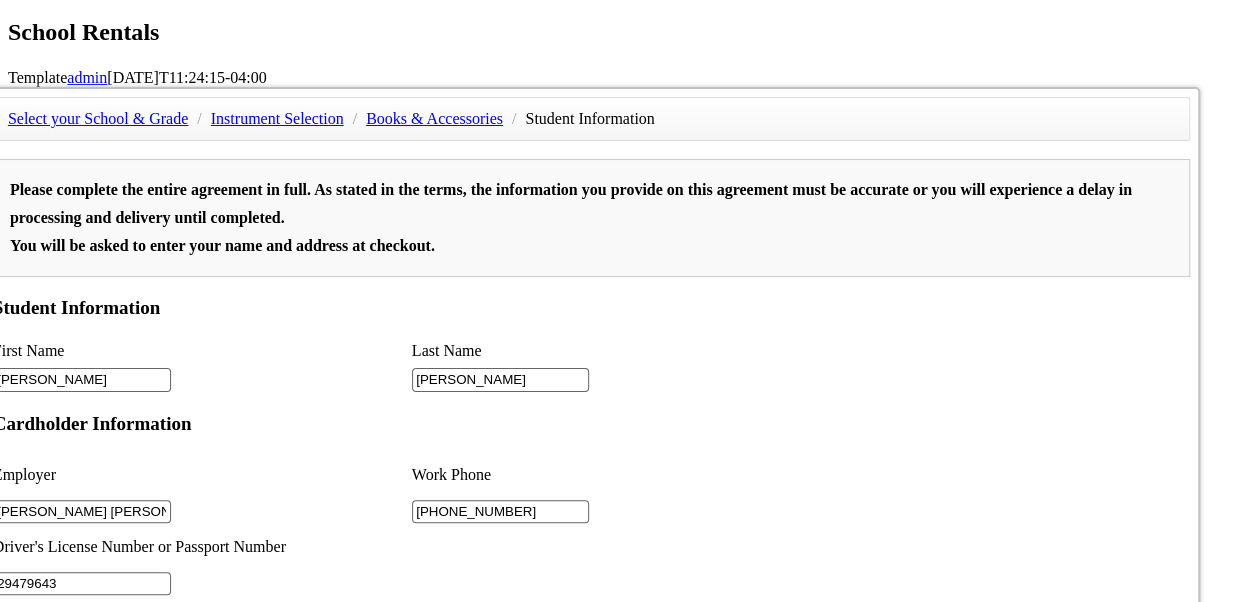 click on "I Agree & Add to Cart >>" at bounding box center (195, 1349) 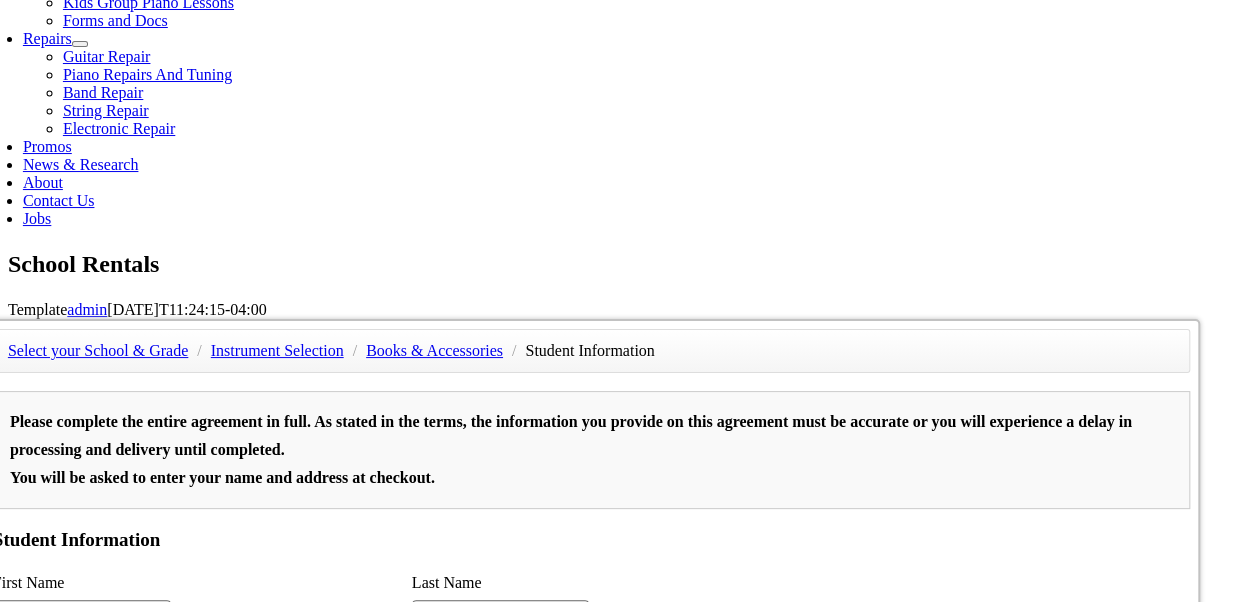 scroll, scrollTop: 988, scrollLeft: 0, axis: vertical 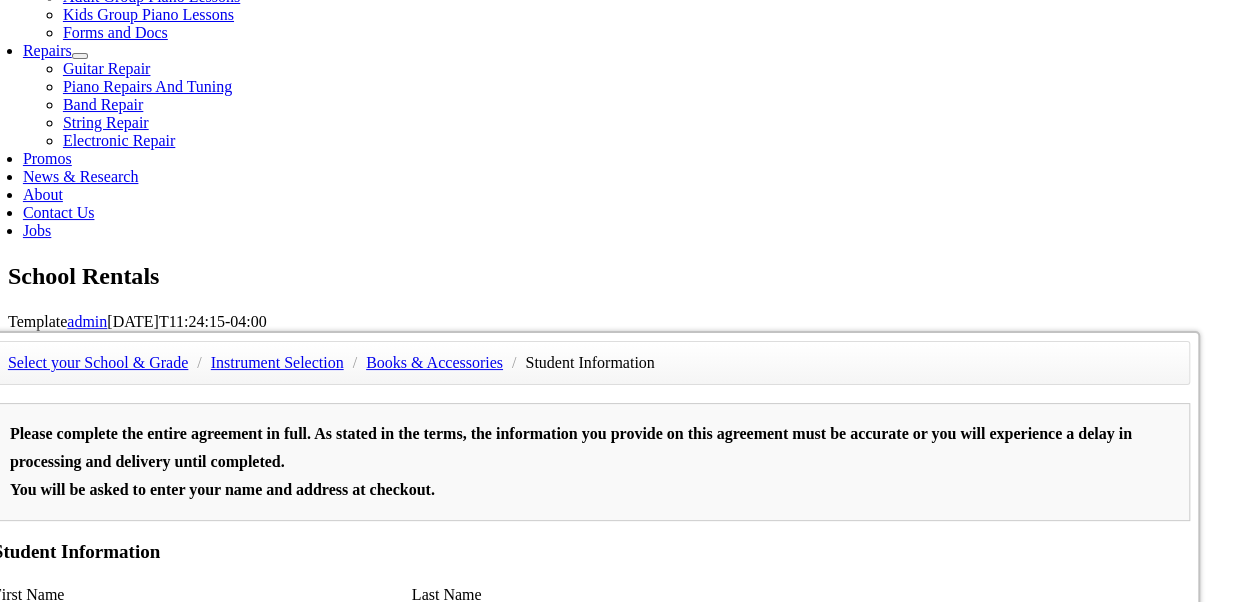 click at bounding box center (82, 1032) 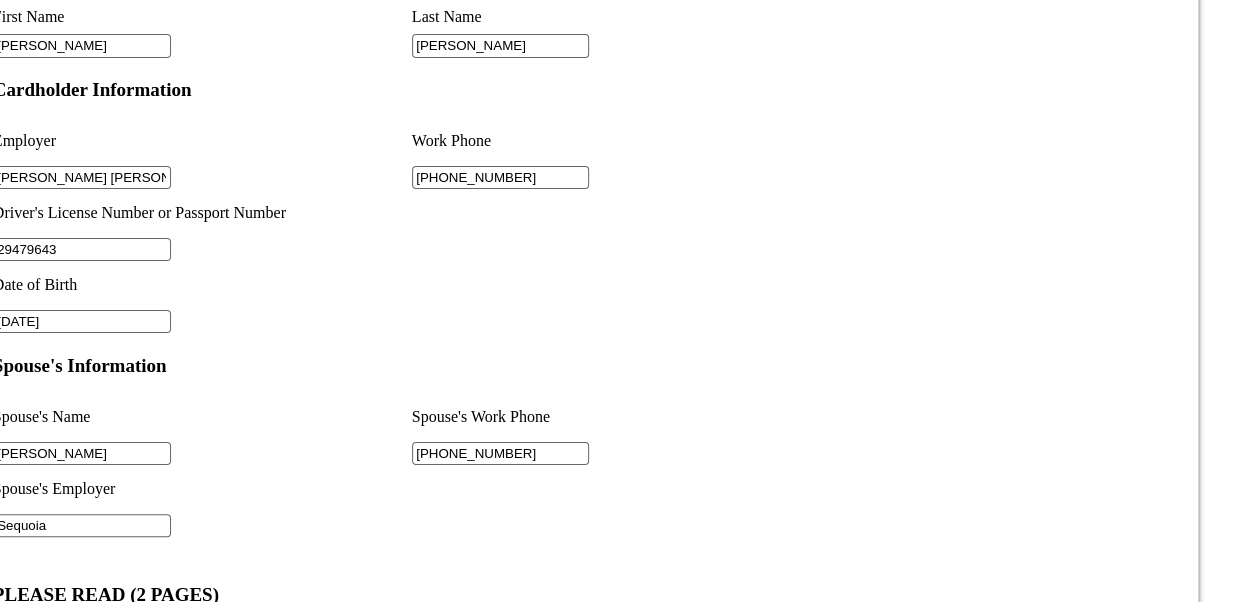 scroll, scrollTop: 1569, scrollLeft: 0, axis: vertical 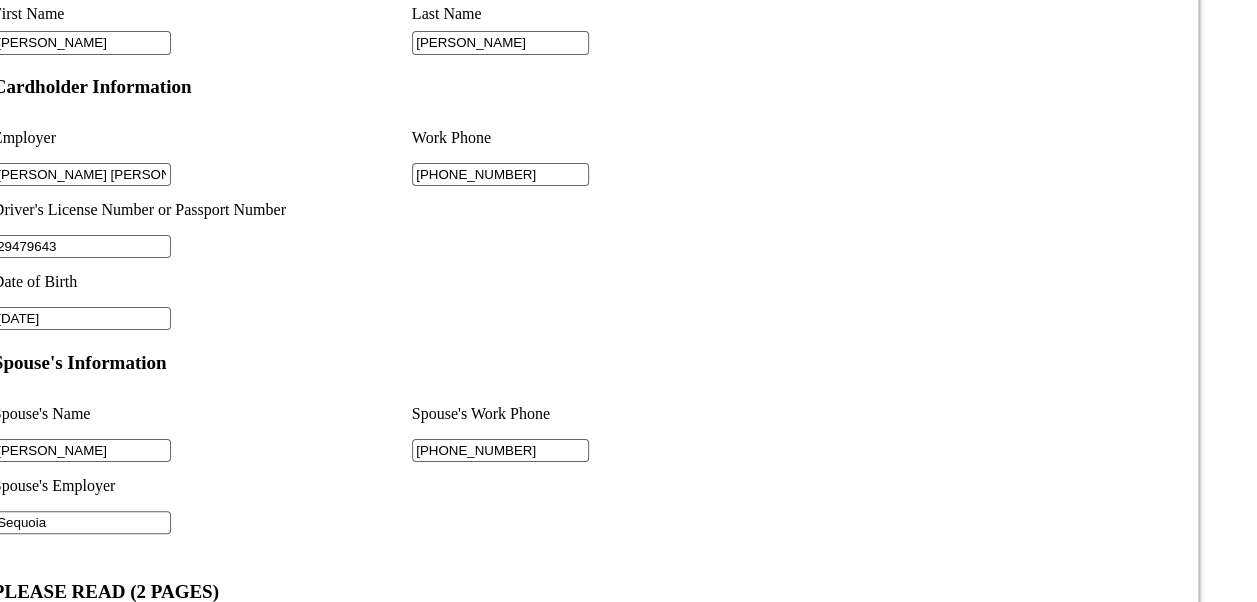 type on "Sequoia" 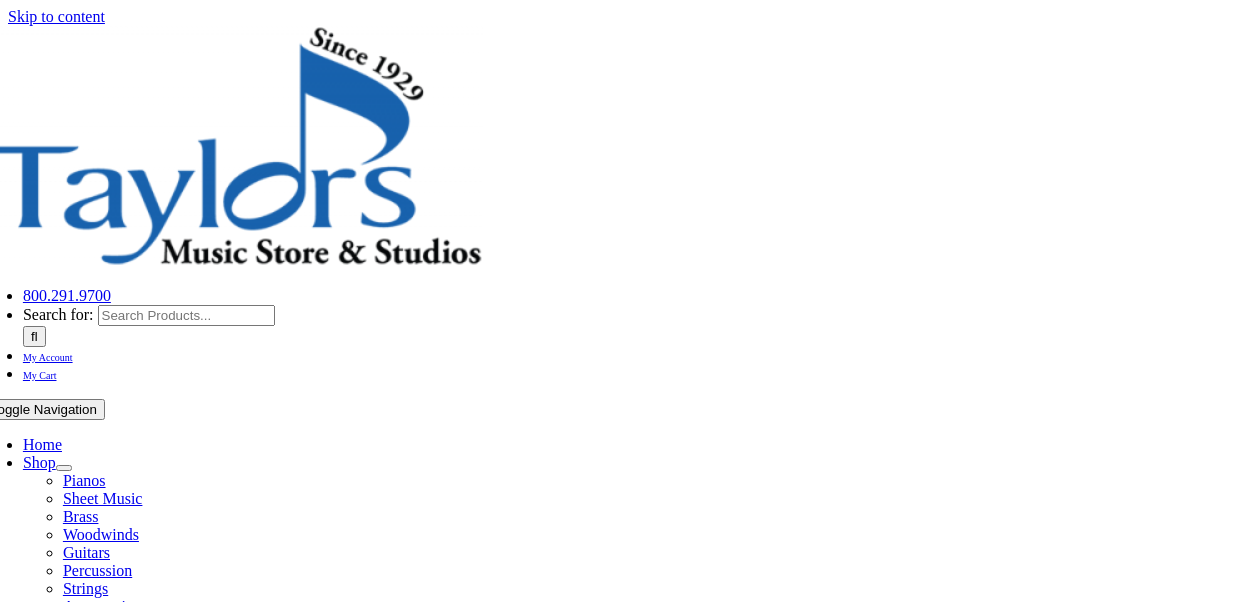 scroll, scrollTop: 0, scrollLeft: 0, axis: both 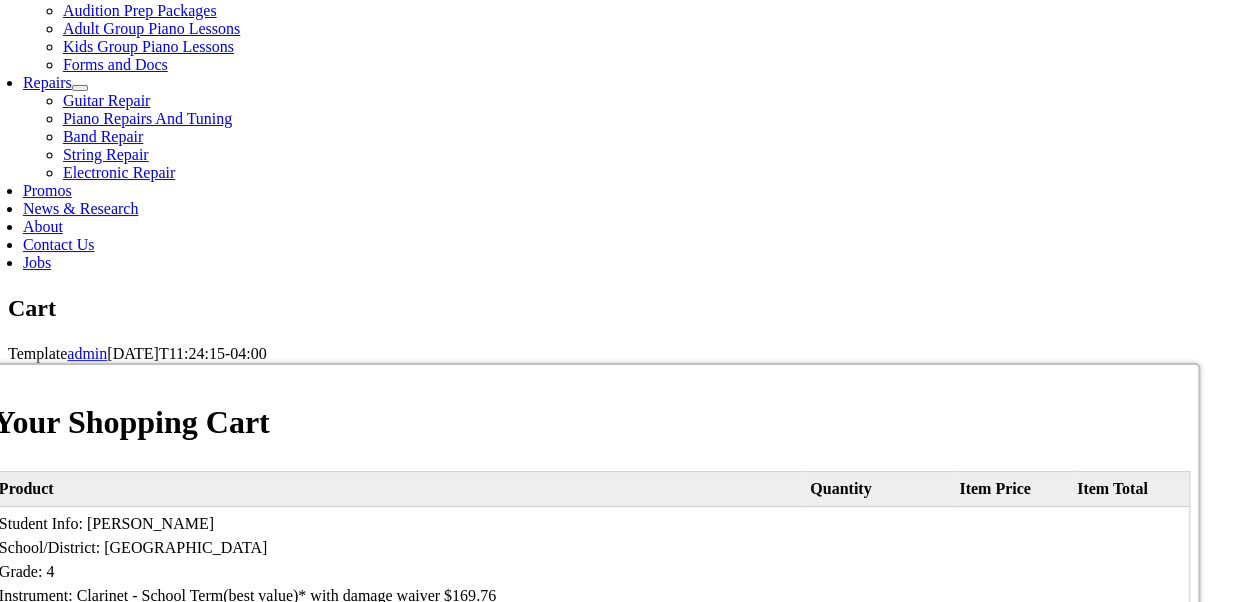click at bounding box center (857, 1023) 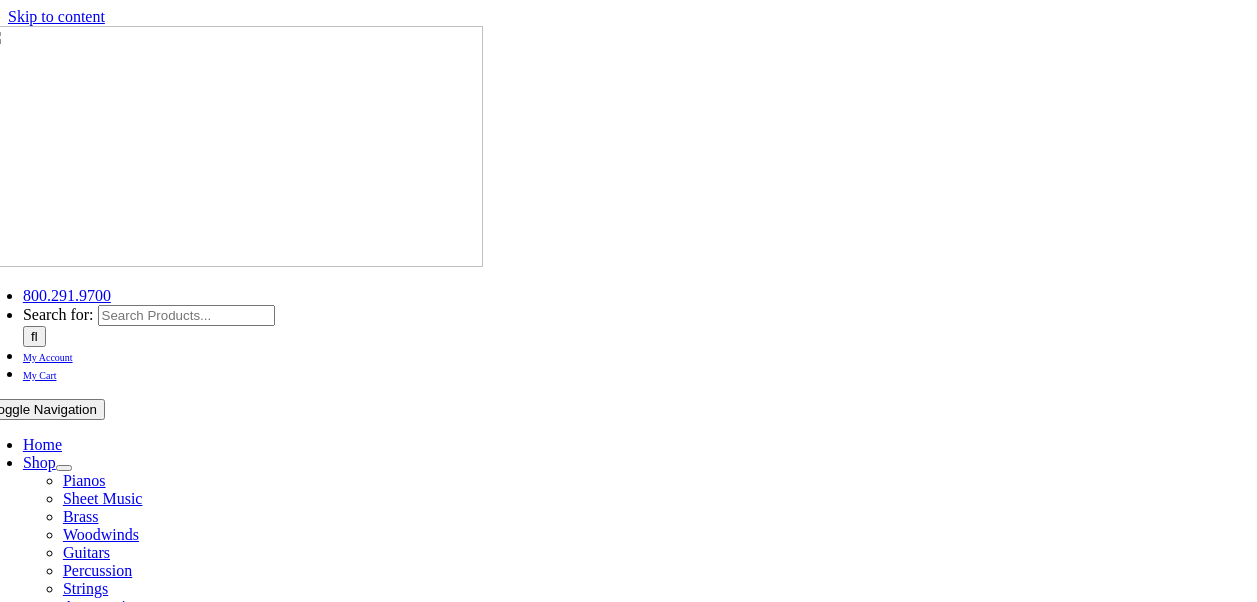 scroll, scrollTop: 0, scrollLeft: 0, axis: both 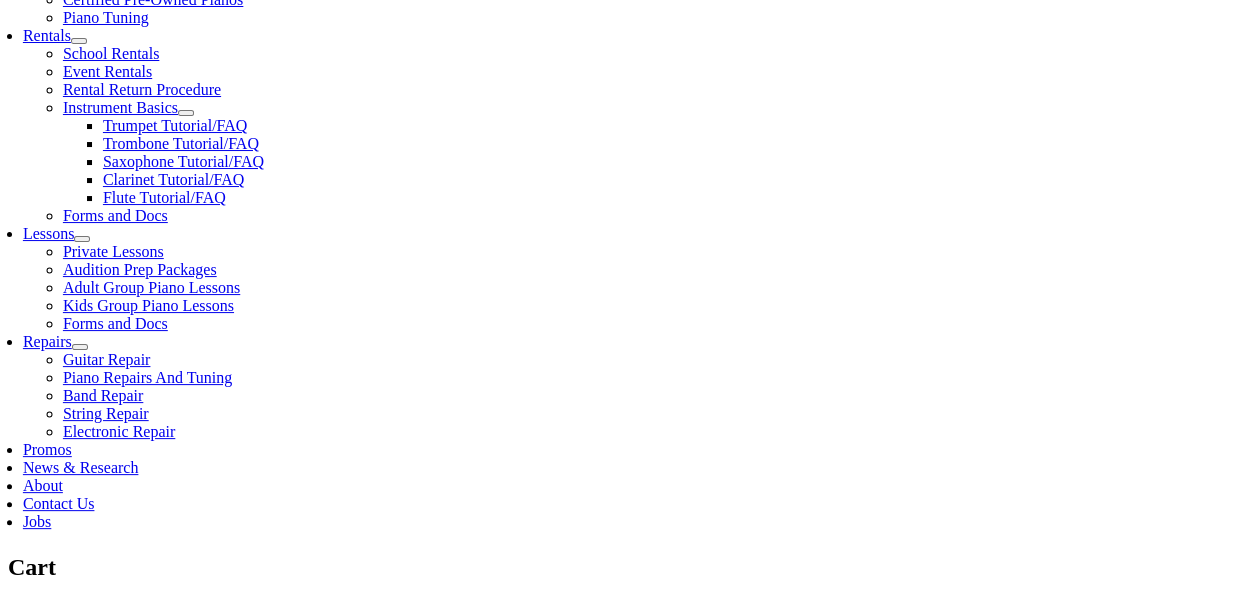 click on "[US_STATE] [US_STATE]  [US_STATE] [US_STATE] [US_STATE]  [US_STATE] [US_STATE] [US_STATE] D. C. [US_STATE] [US_STATE]  [US_STATE] [US_STATE] [US_STATE] [US_STATE] [US_STATE] [US_STATE] [US_STATE] [US_STATE] [US_STATE] [US_STATE] [US_STATE] [US_STATE] [US_STATE] [US_STATE] [US_STATE] [US_STATE] [US_STATE] [US_STATE] [US_STATE] [US_STATE] [US_STATE] [US_STATE] [US_STATE] [US_STATE] [US_STATE] [US_STATE] [US_STATE] [US_STATE] [US_STATE] [US_STATE] [US_STATE] [US_STATE] [US_STATE] [US_STATE] [US_STATE] [US_STATE][PERSON_NAME][US_STATE] [US_STATE][PERSON_NAME] [US_STATE] [US_STATE] Armed Forces (AA) Armed Forces (AE) Armed Forces (AP)" at bounding box center [1013, 1129] 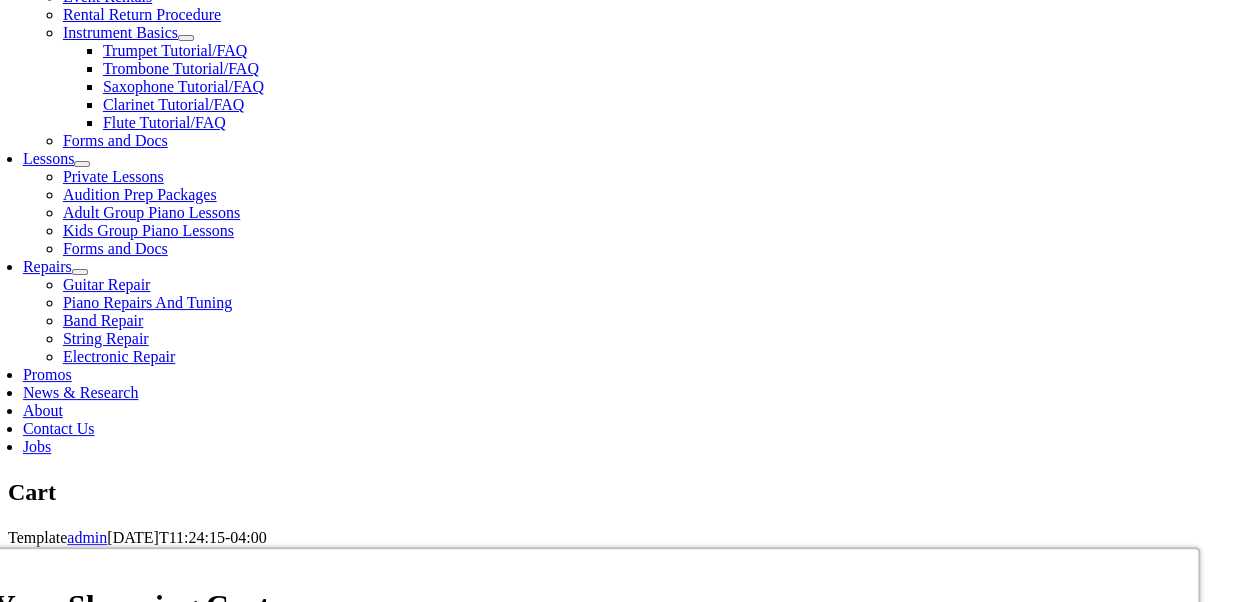 scroll, scrollTop: 776, scrollLeft: 0, axis: vertical 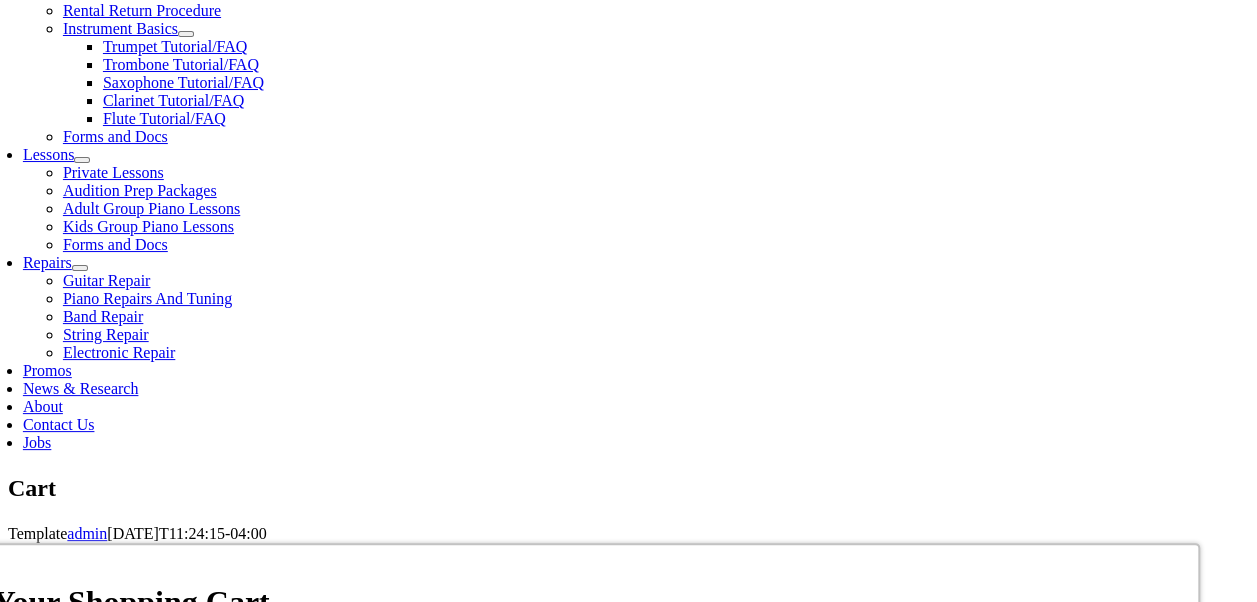 click on "Calculate Tax" at bounding box center [1135, 1051] 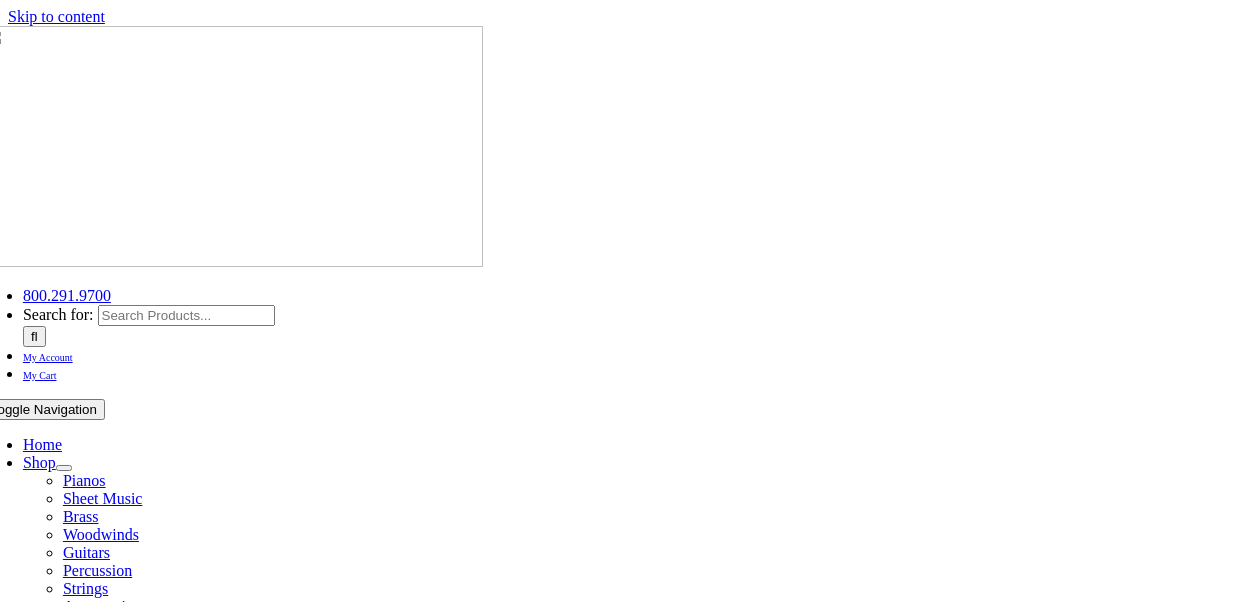 select on "PA" 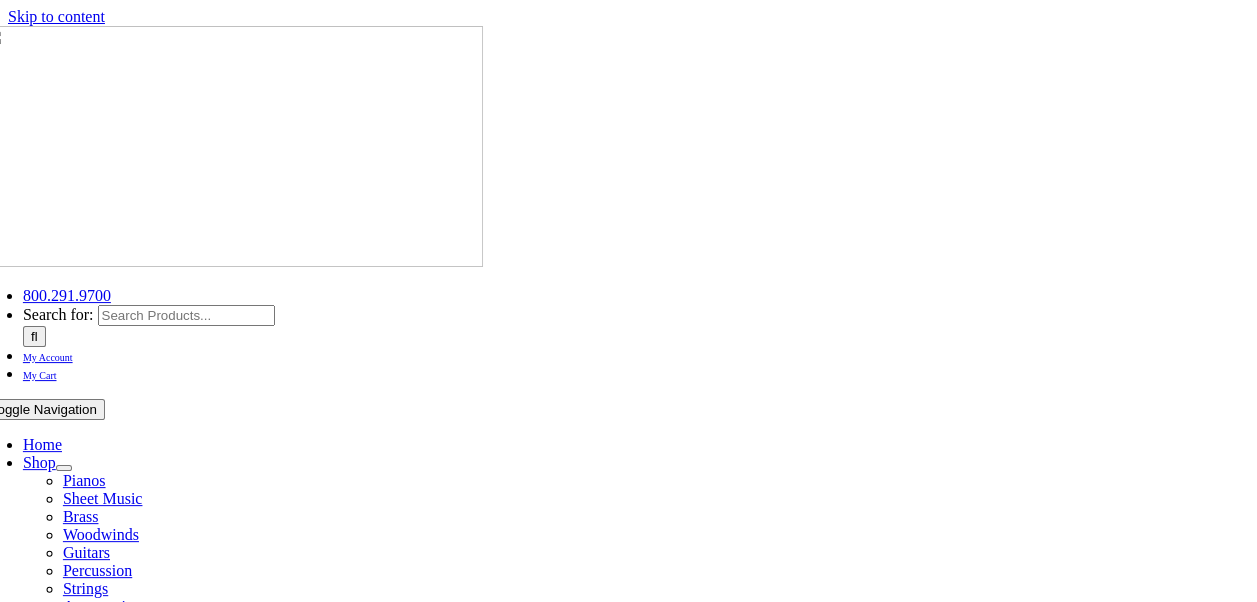 scroll, scrollTop: 0, scrollLeft: 0, axis: both 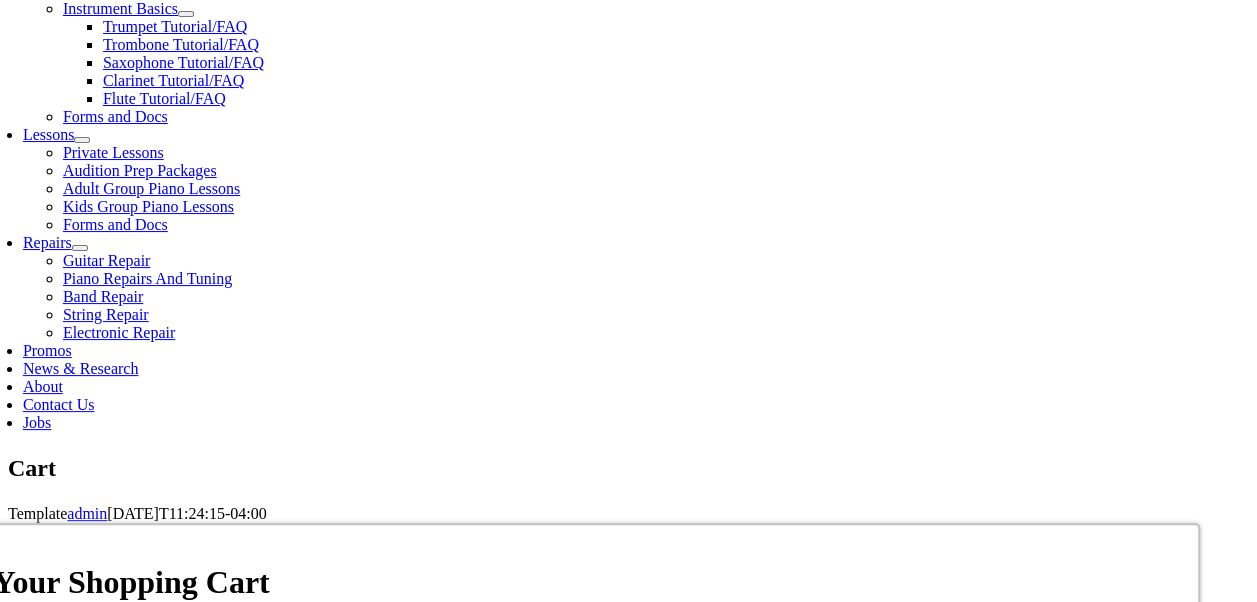 click on "I Agree, proceed to Checkout" at bounding box center [591, 1246] 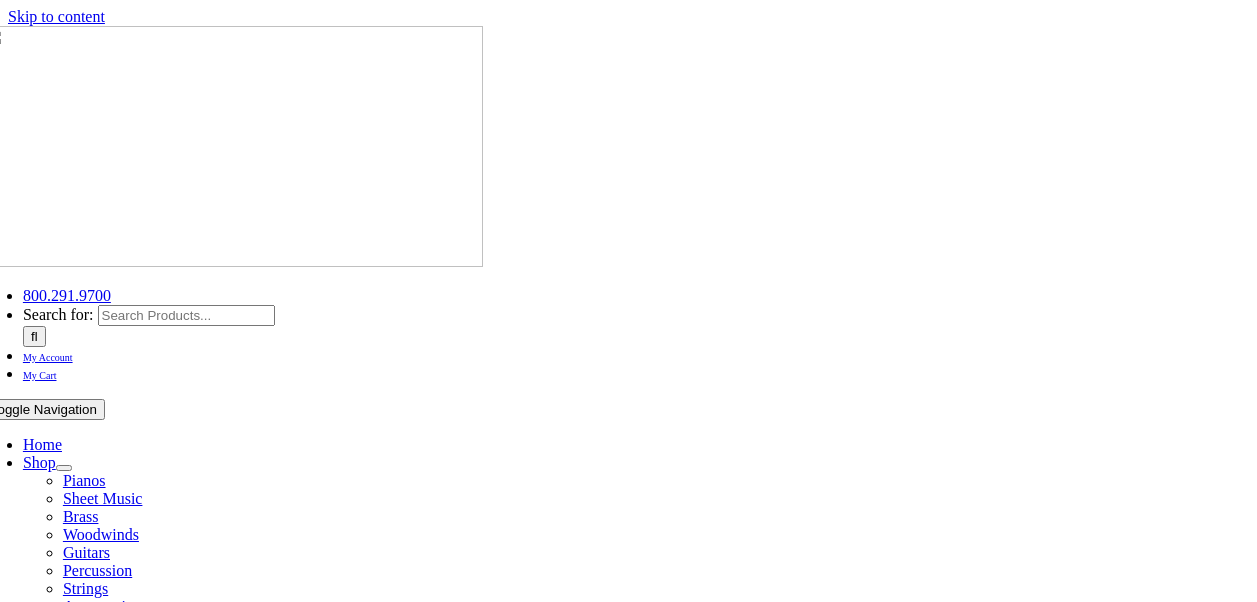 scroll, scrollTop: 0, scrollLeft: 0, axis: both 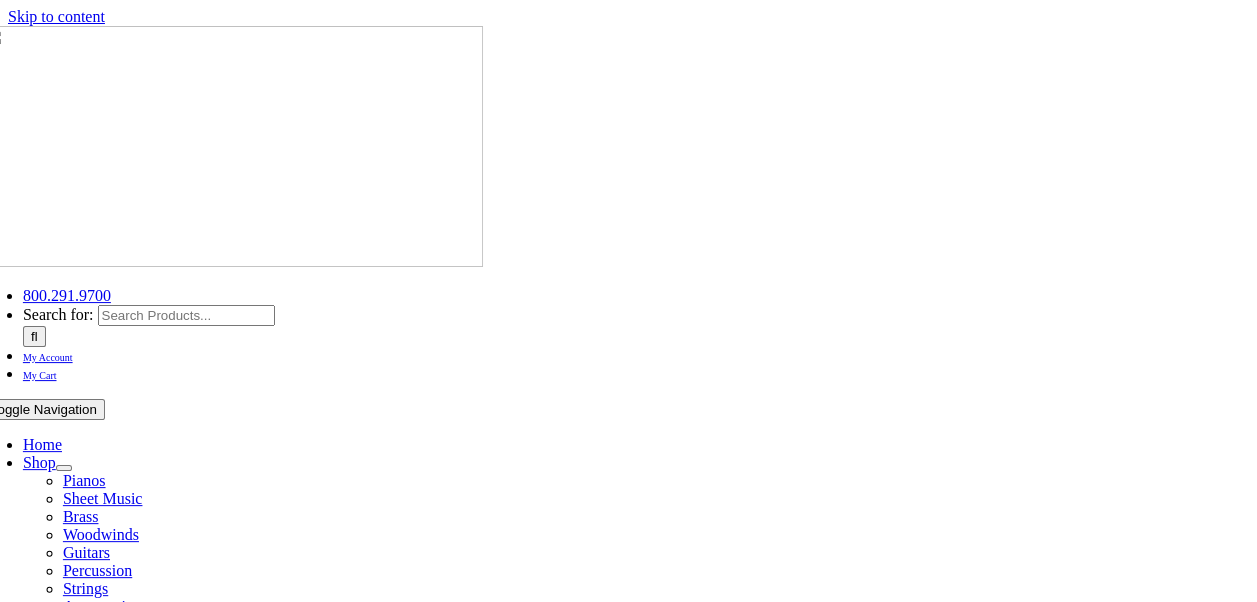 click on "Checkout" at bounding box center (636, 1265) 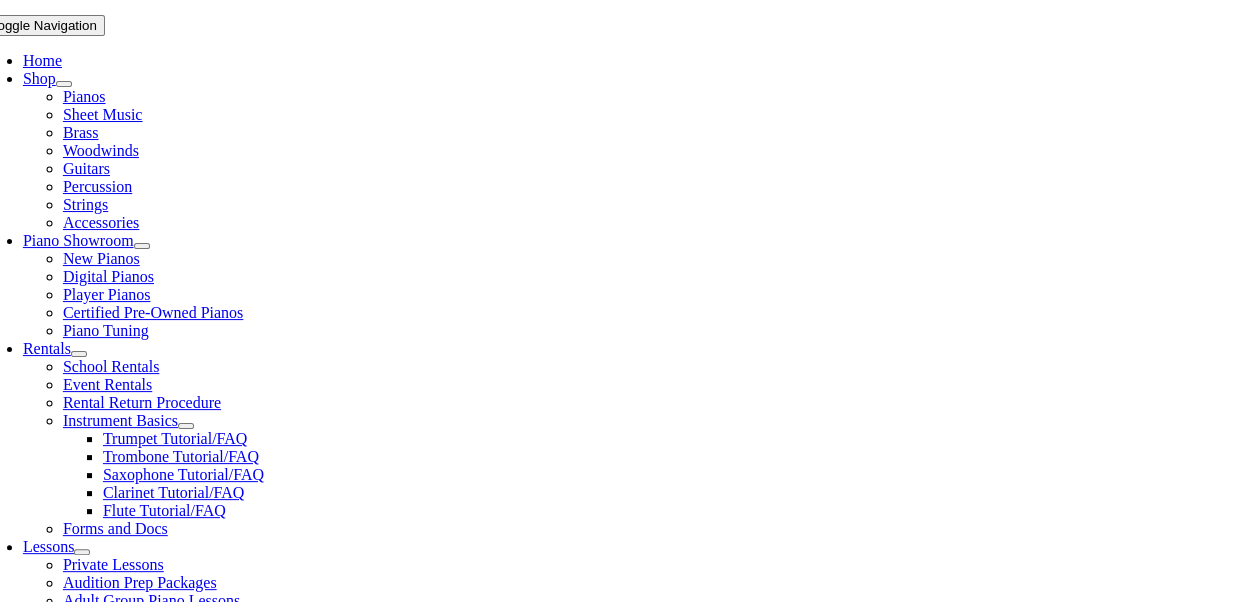 scroll, scrollTop: 406, scrollLeft: 0, axis: vertical 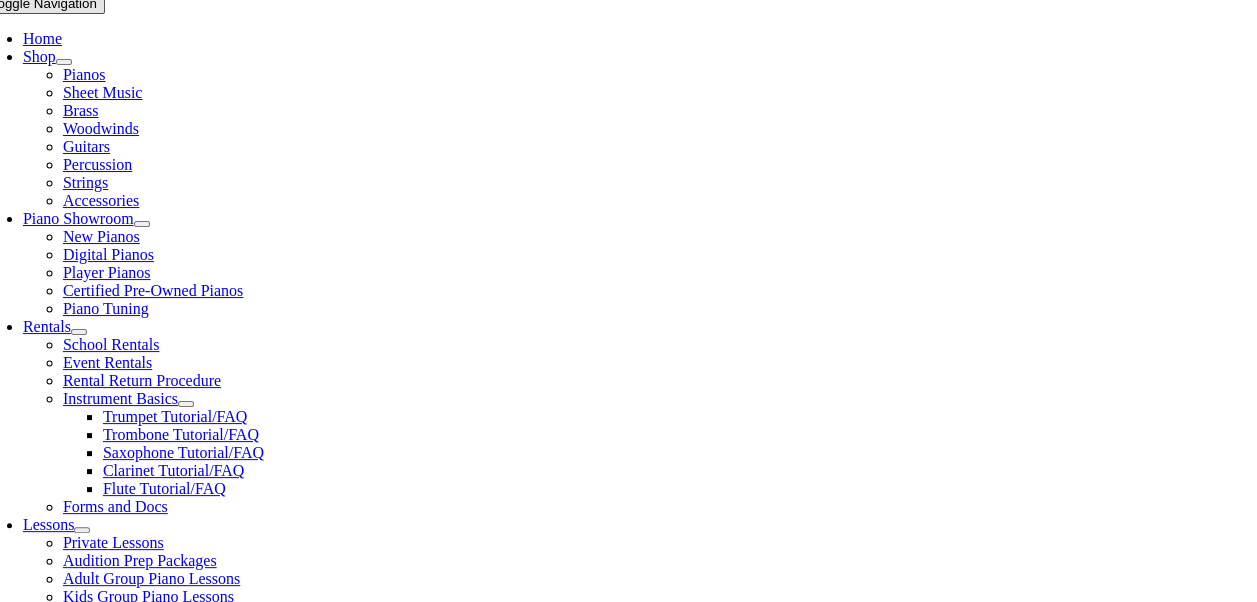 click on "Register" at bounding box center (19, 1256) 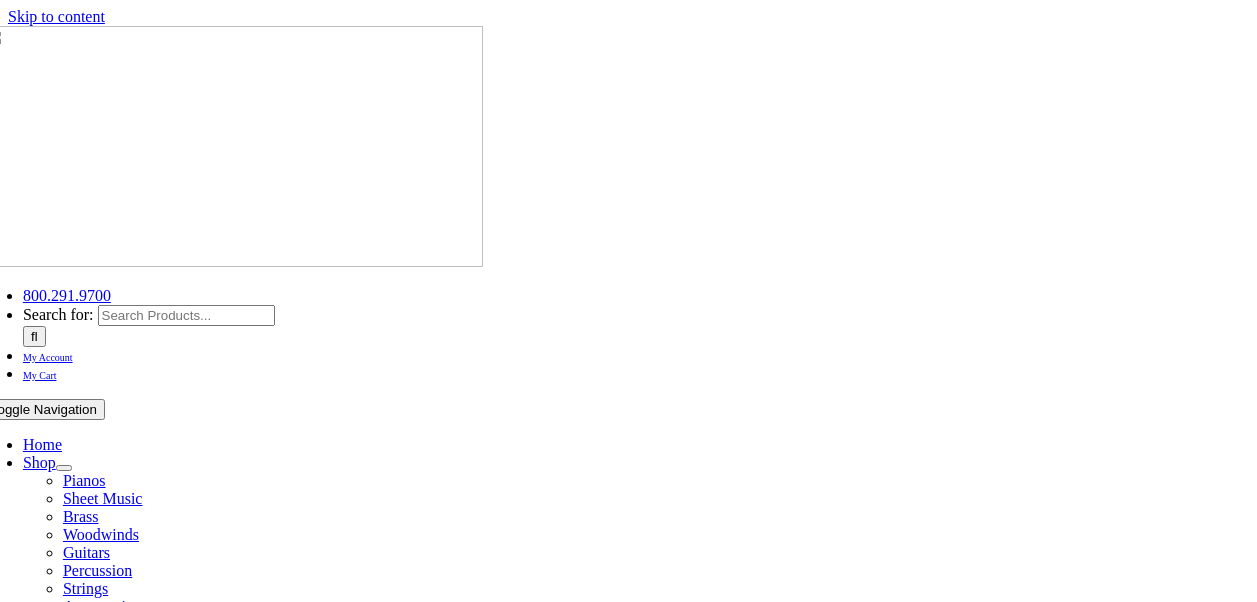 select on "PA" 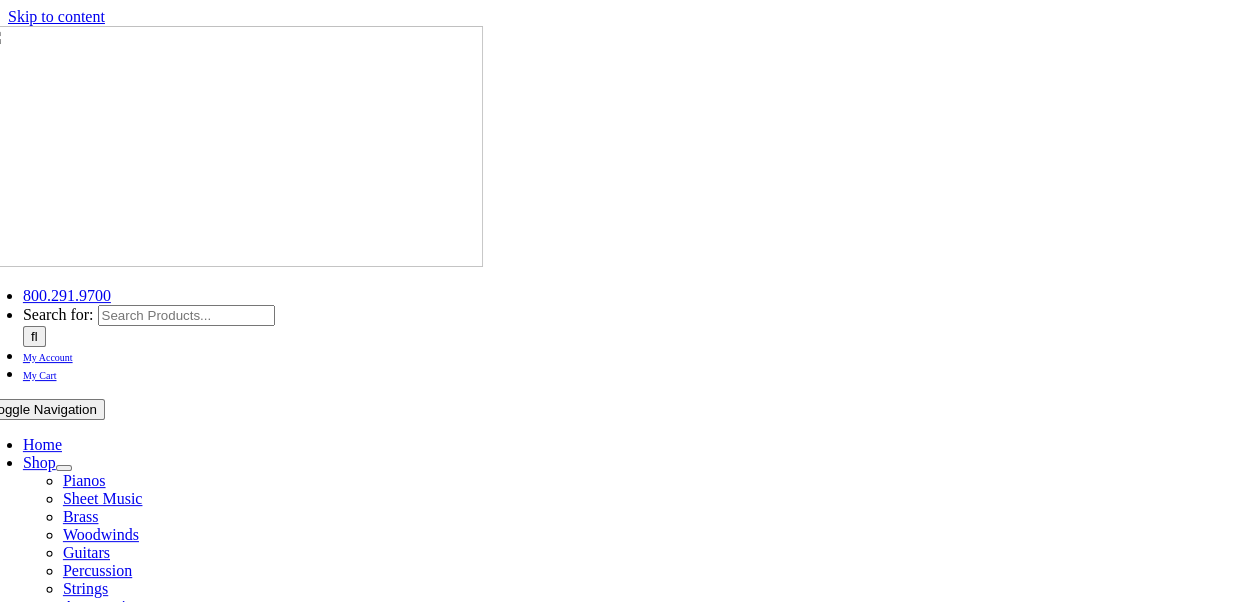 scroll, scrollTop: 0, scrollLeft: 0, axis: both 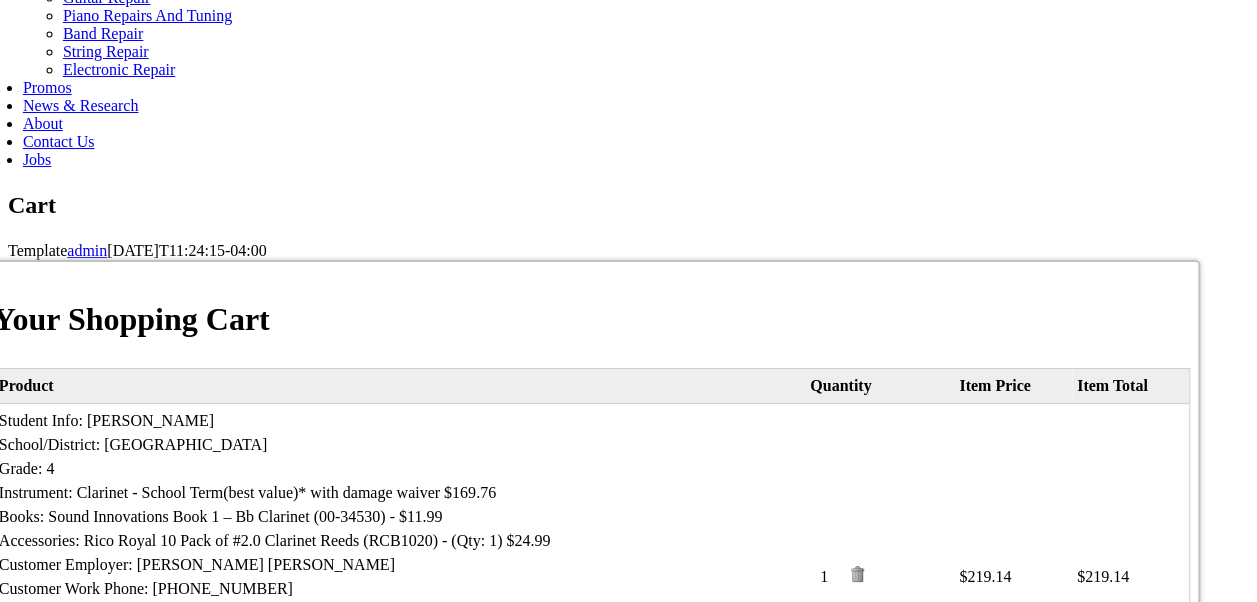 click on "I Agree, proceed to Checkout" at bounding box center [591, 983] 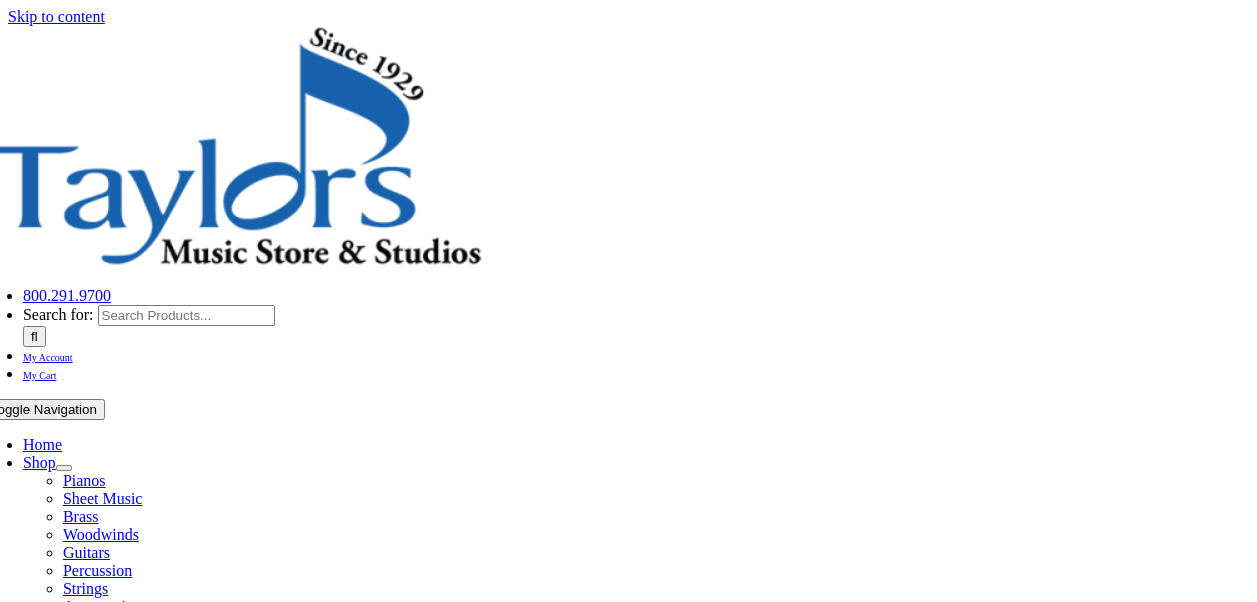 select 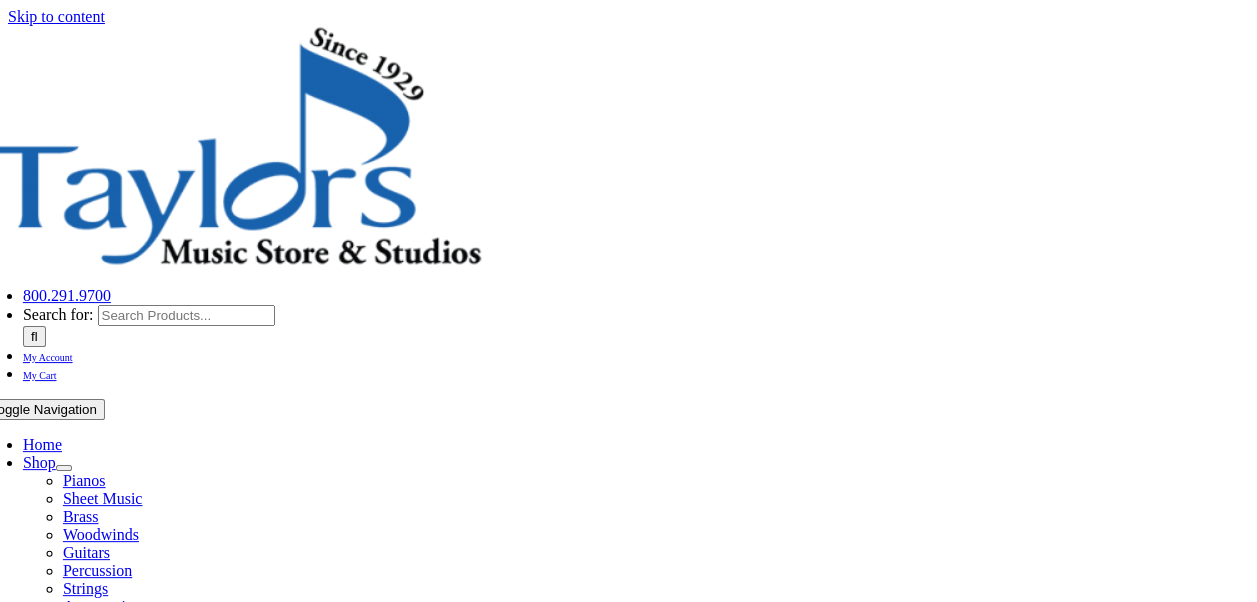 scroll, scrollTop: 0, scrollLeft: 0, axis: both 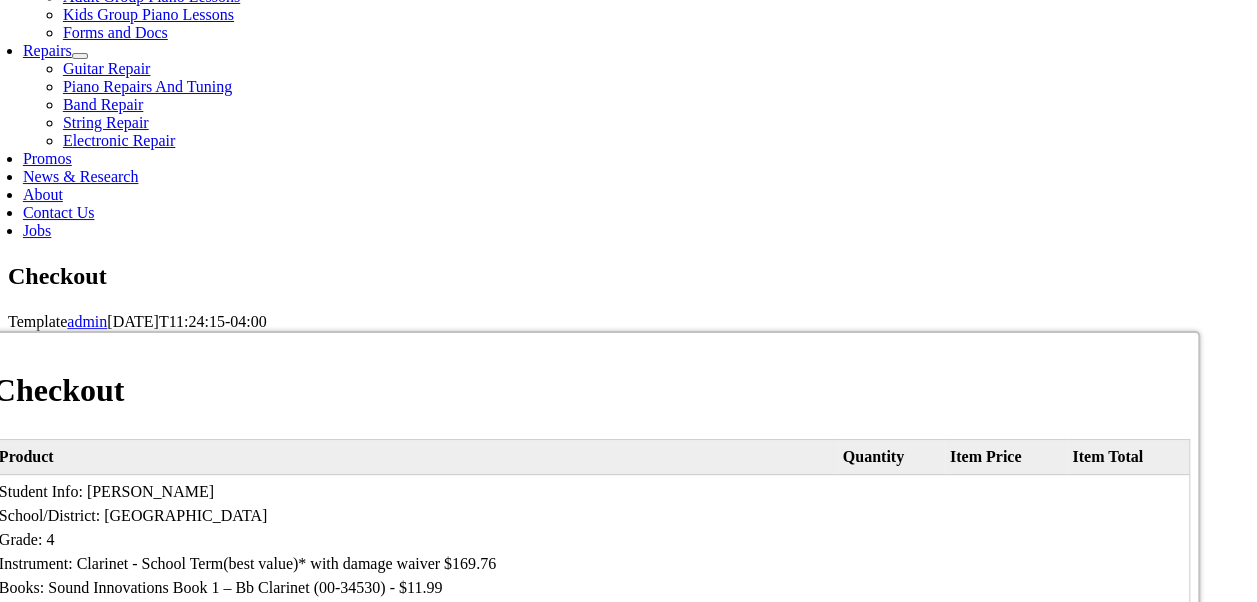 click on "First name:" at bounding box center [184, 1011] 